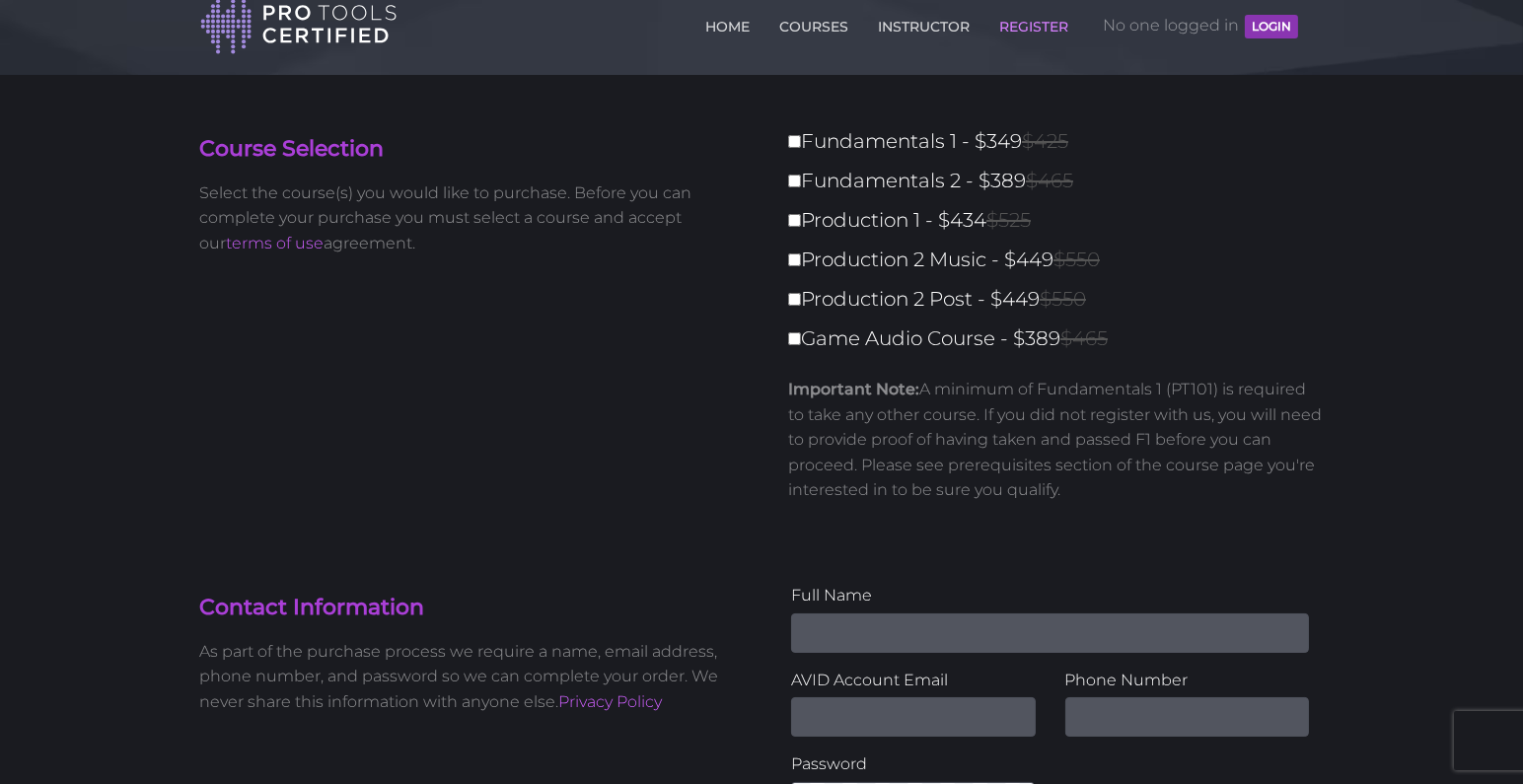 scroll, scrollTop: 0, scrollLeft: 0, axis: both 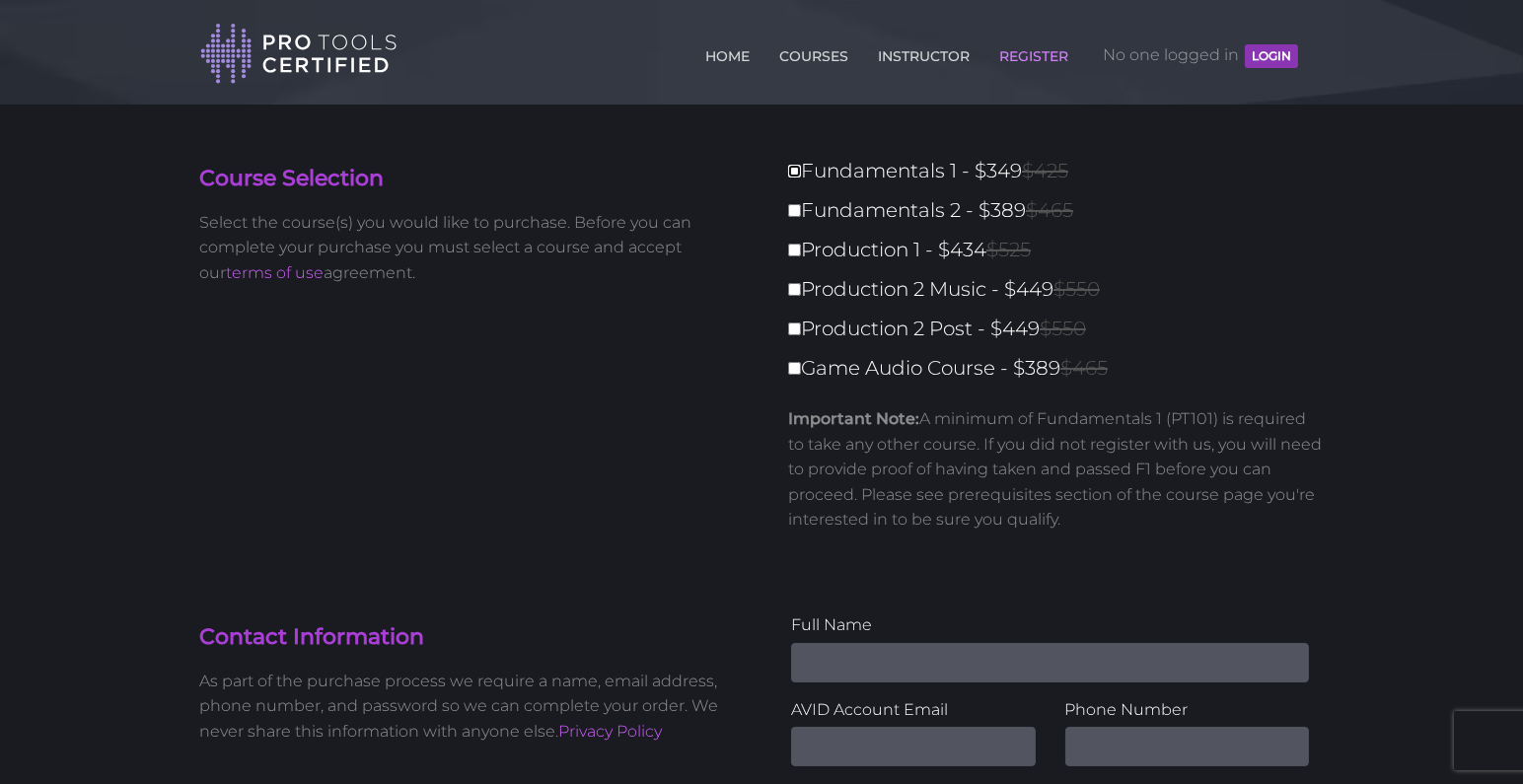 drag, startPoint x: 795, startPoint y: 170, endPoint x: 800, endPoint y: 179, distance: 10.29563 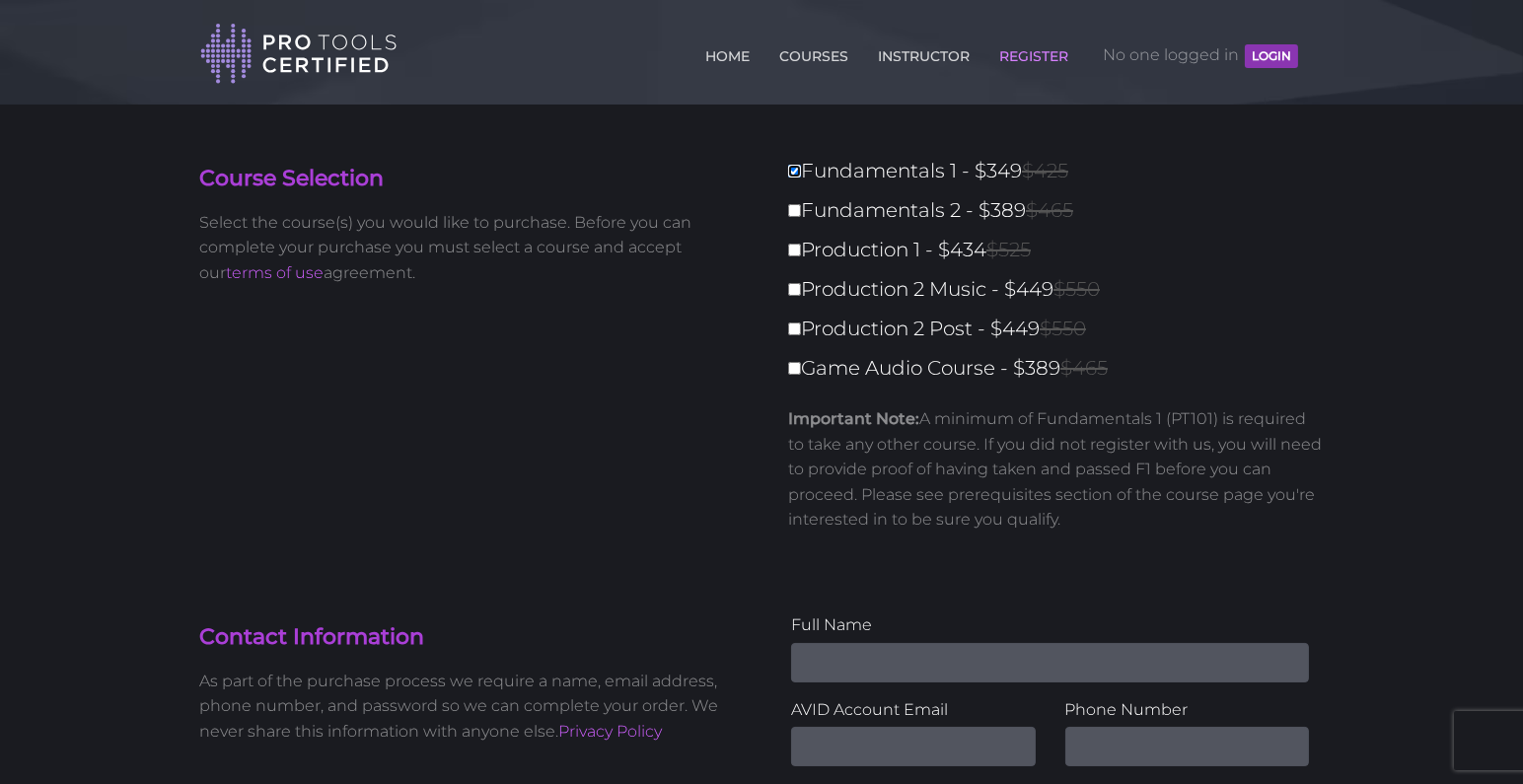 type on "349" 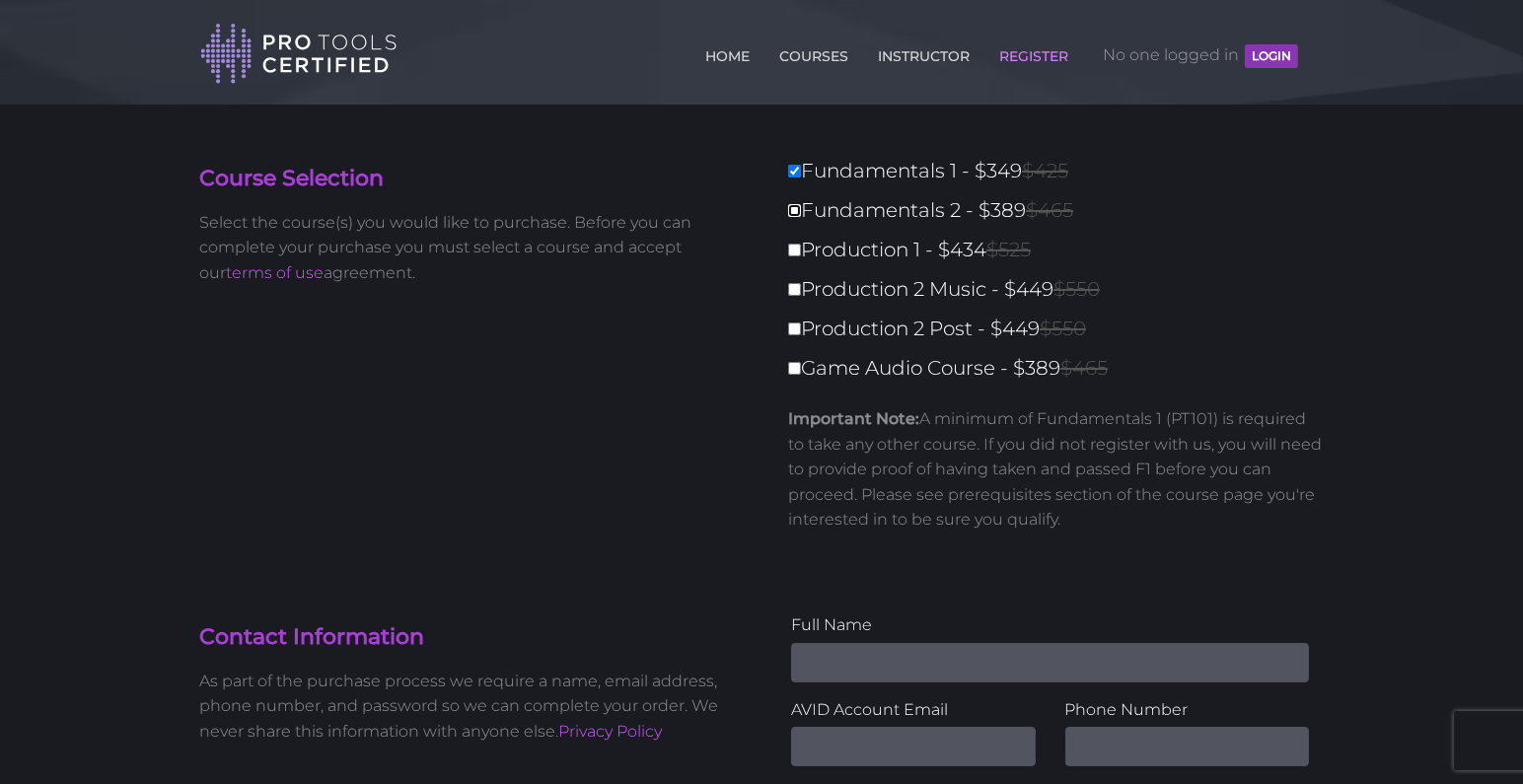 click on "Fundamentals 2 - $389
$465" at bounding box center [794, 210] 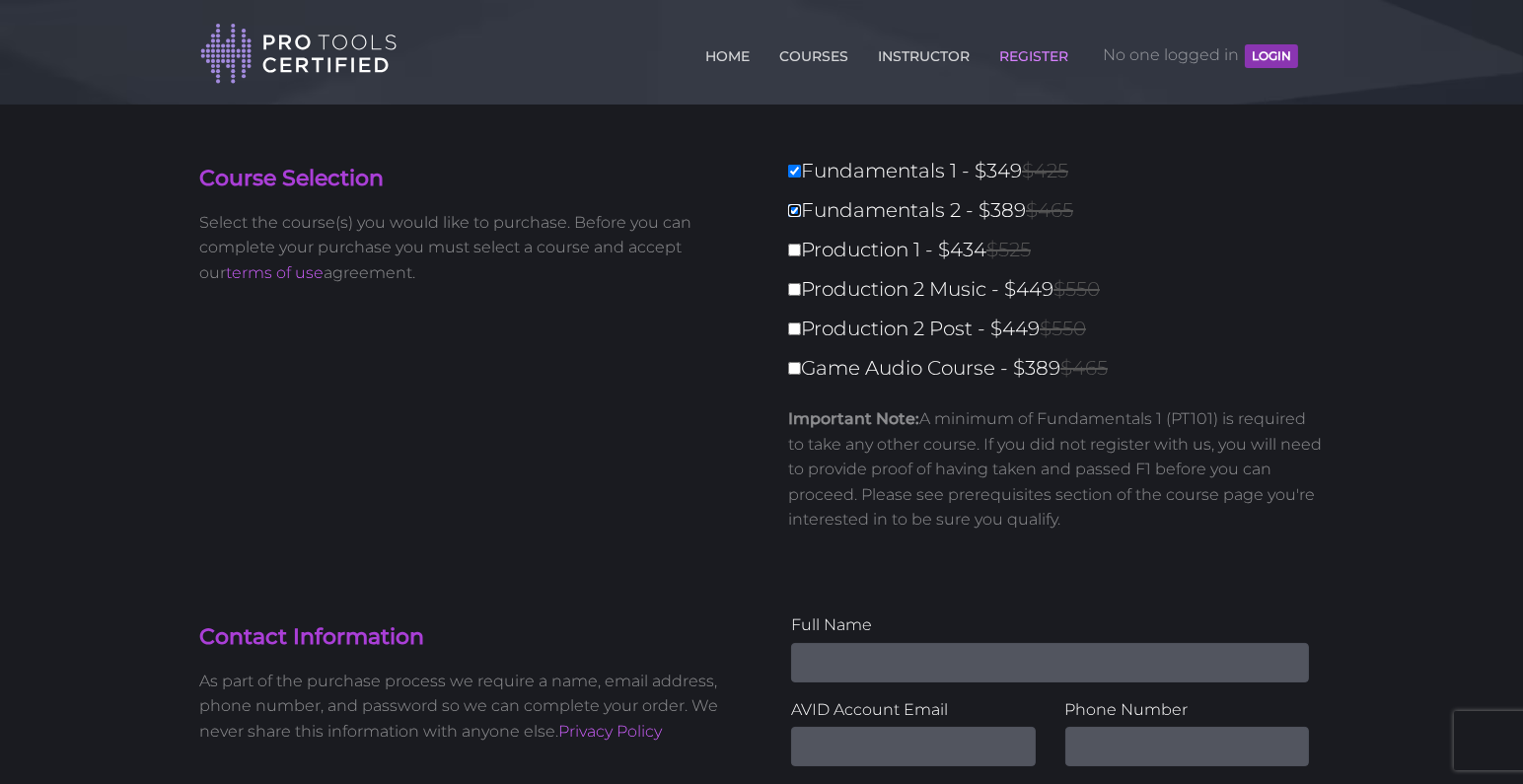 type on "738" 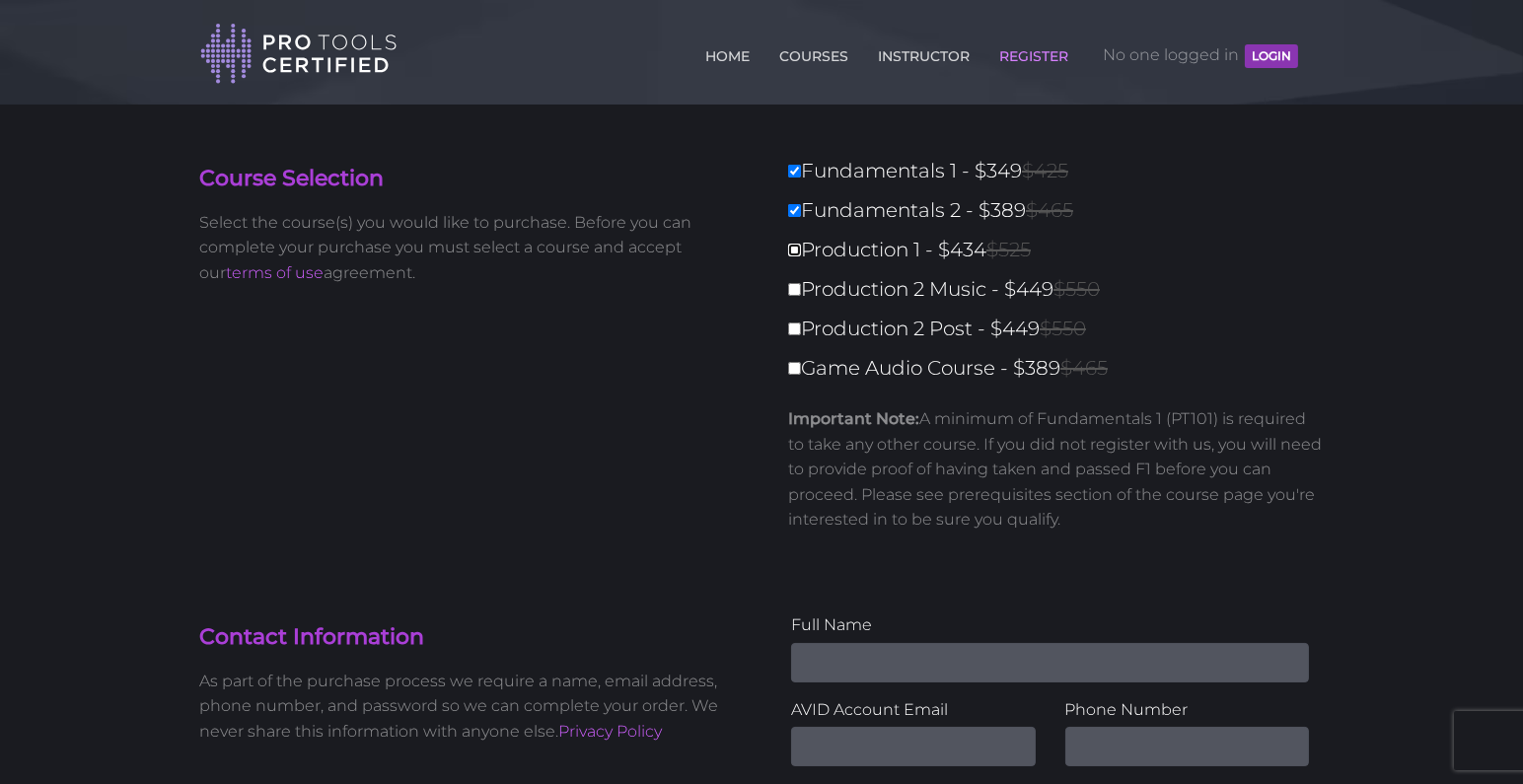 click on "Production 1 - $434
$525" at bounding box center [794, 249] 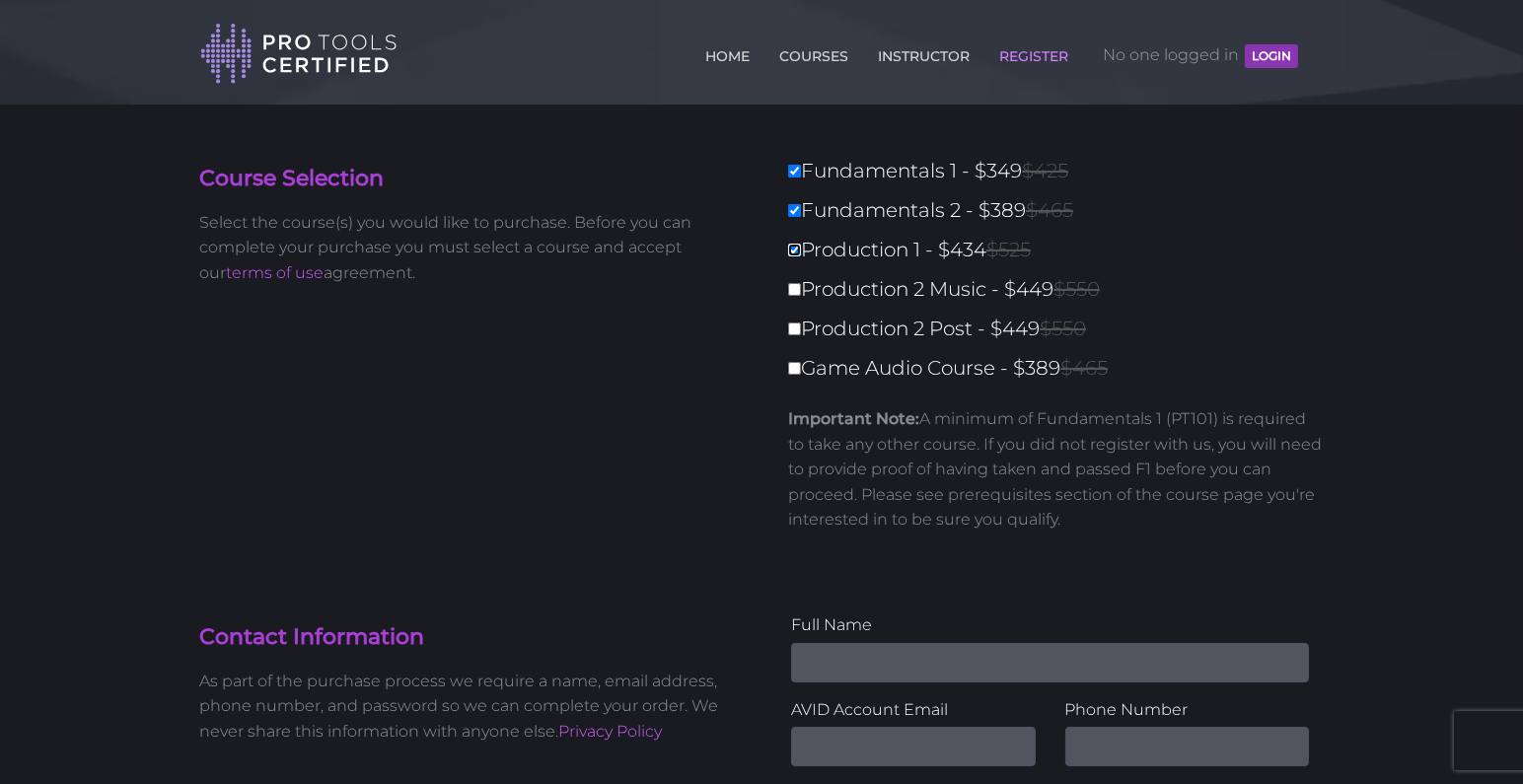 type on "1172" 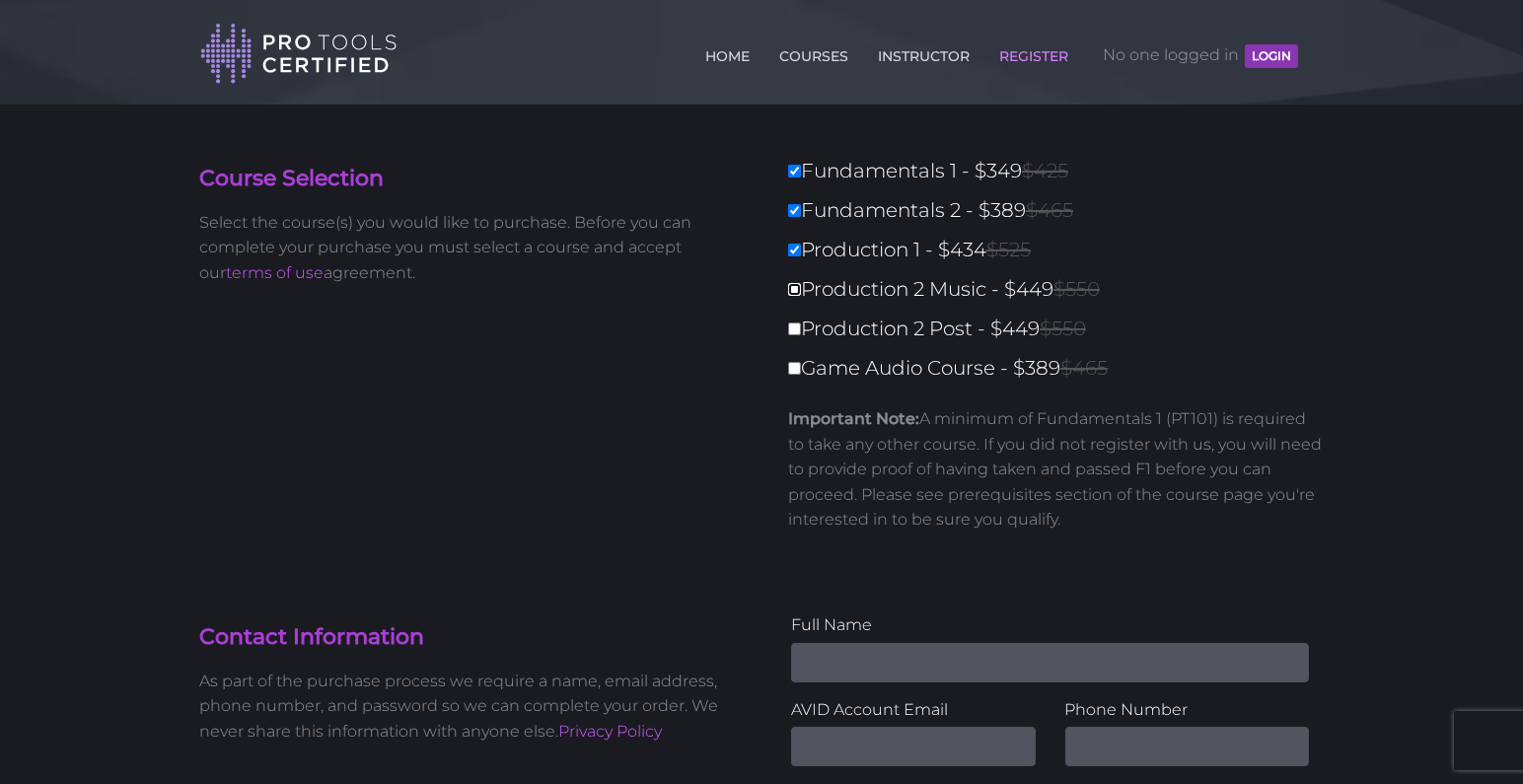 click on "Production 2 Music - $449
$550" at bounding box center [794, 289] 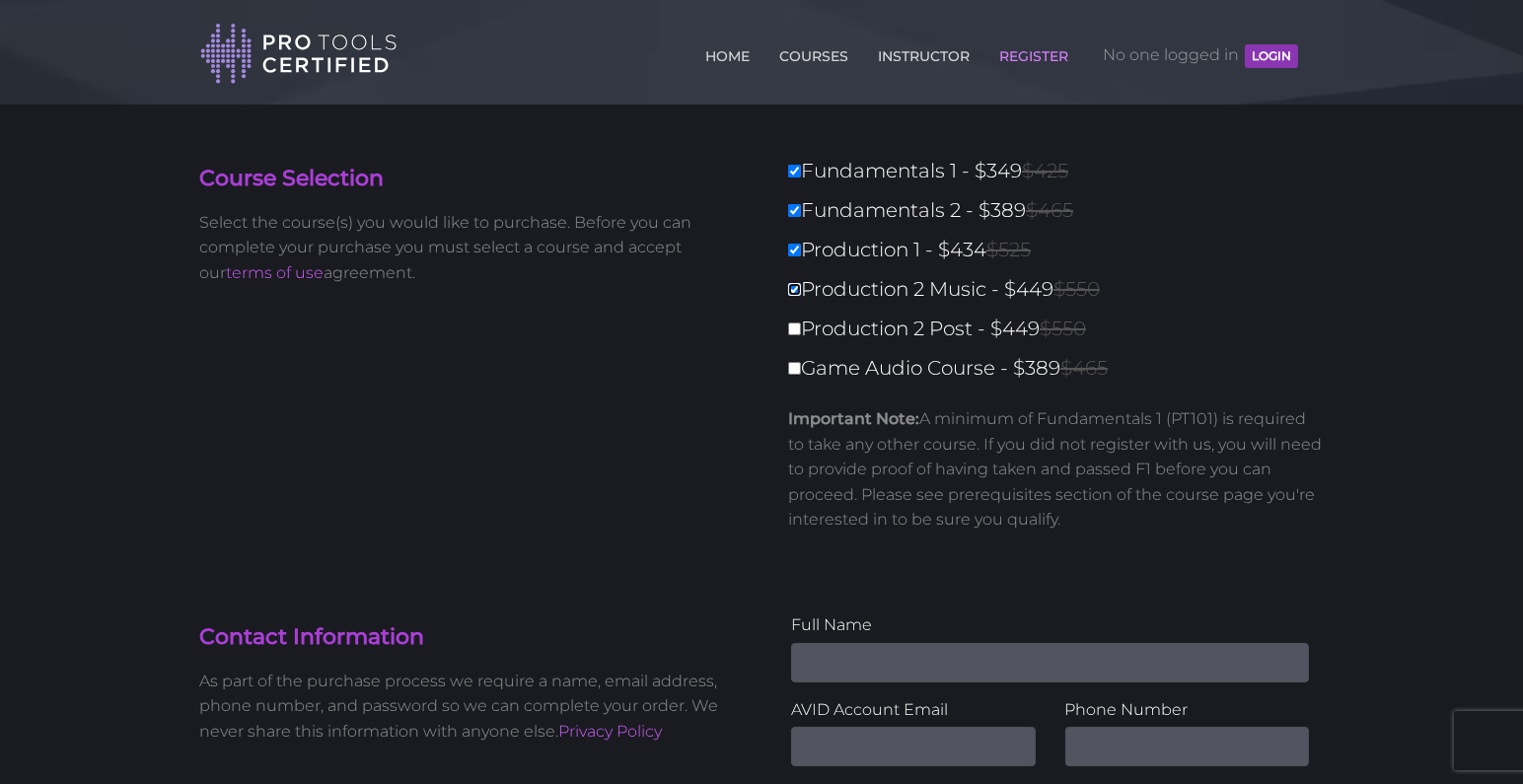 type on "1621" 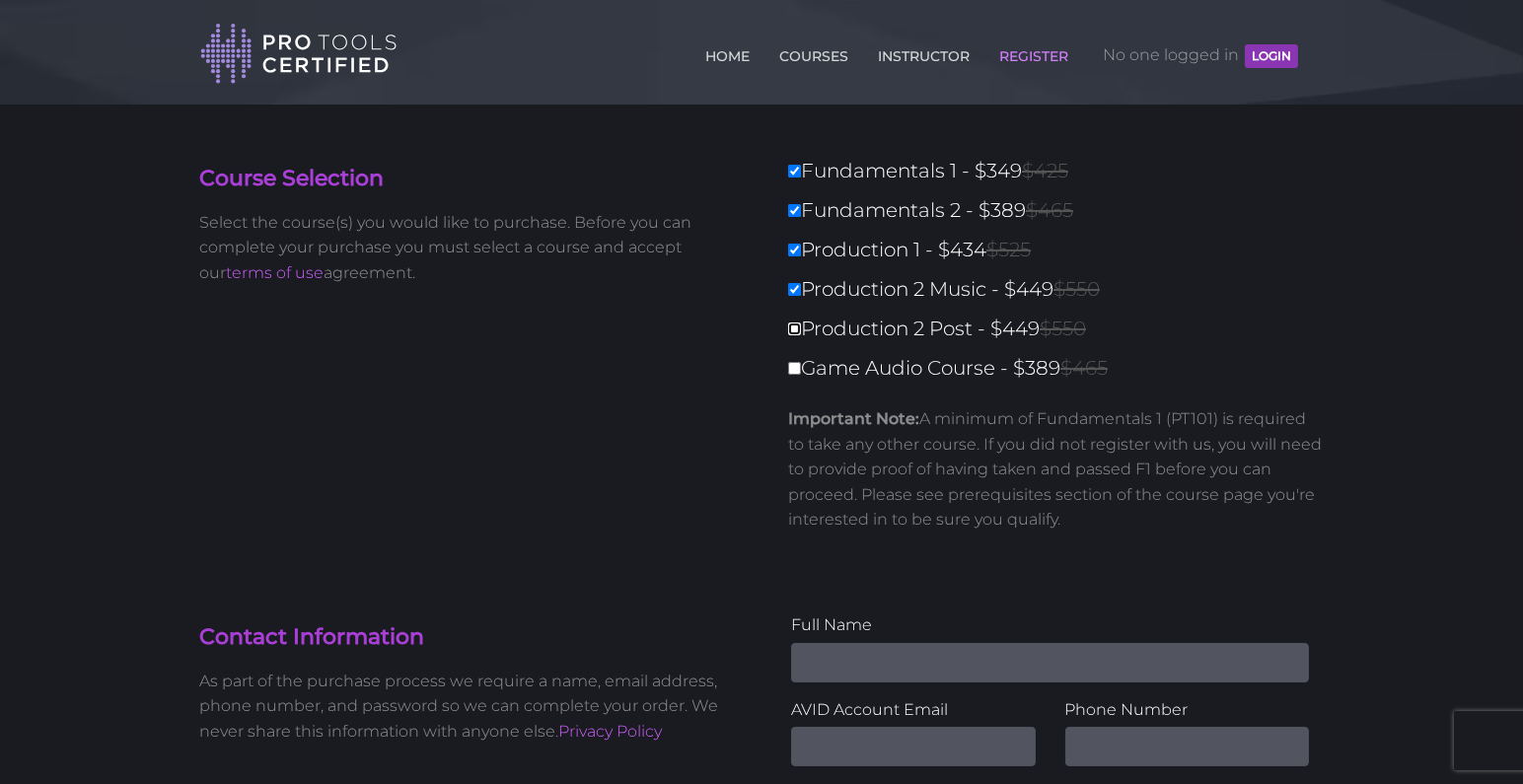 click on "Production 2 Post - $449
$550" at bounding box center (794, 328) 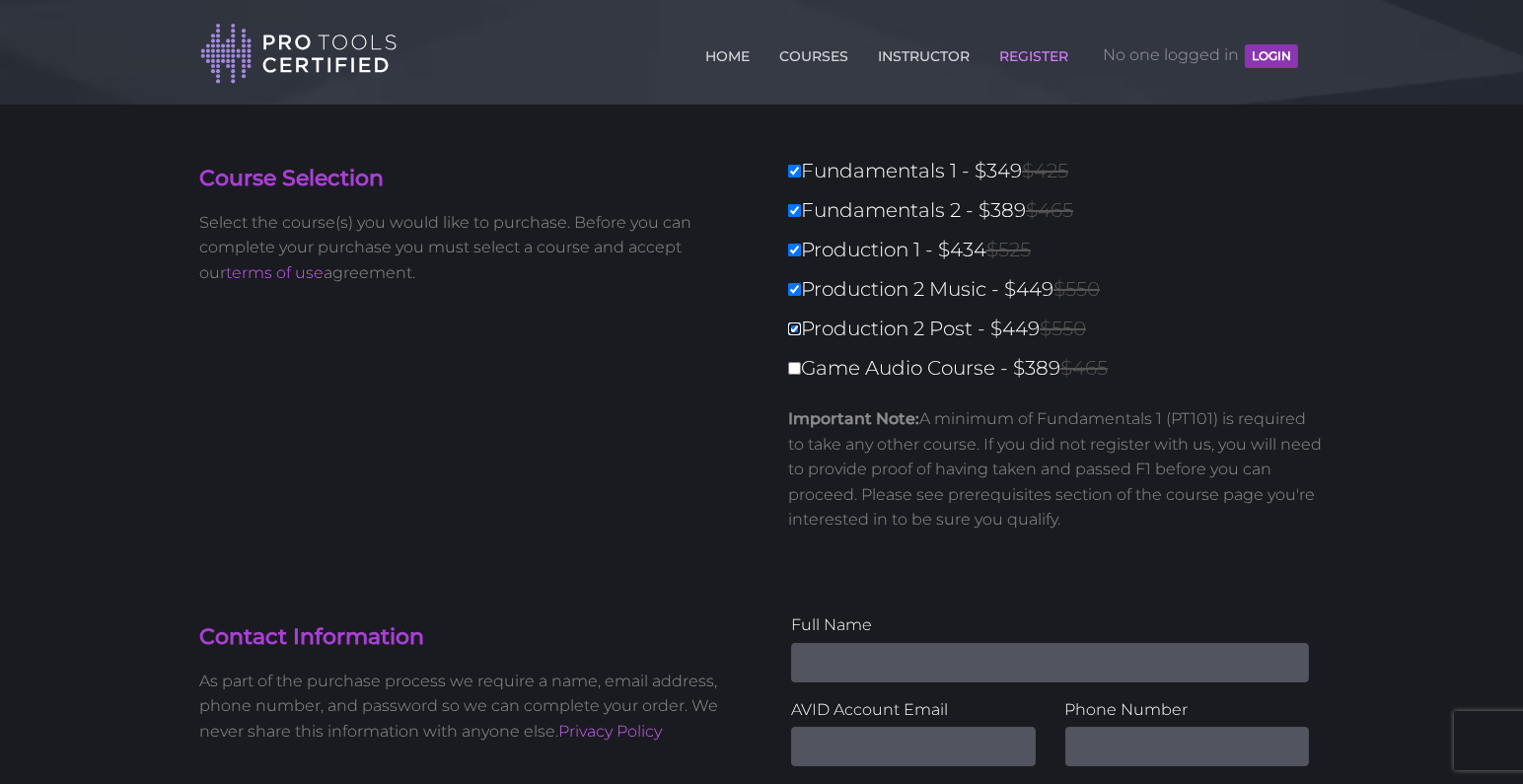 type on "2070" 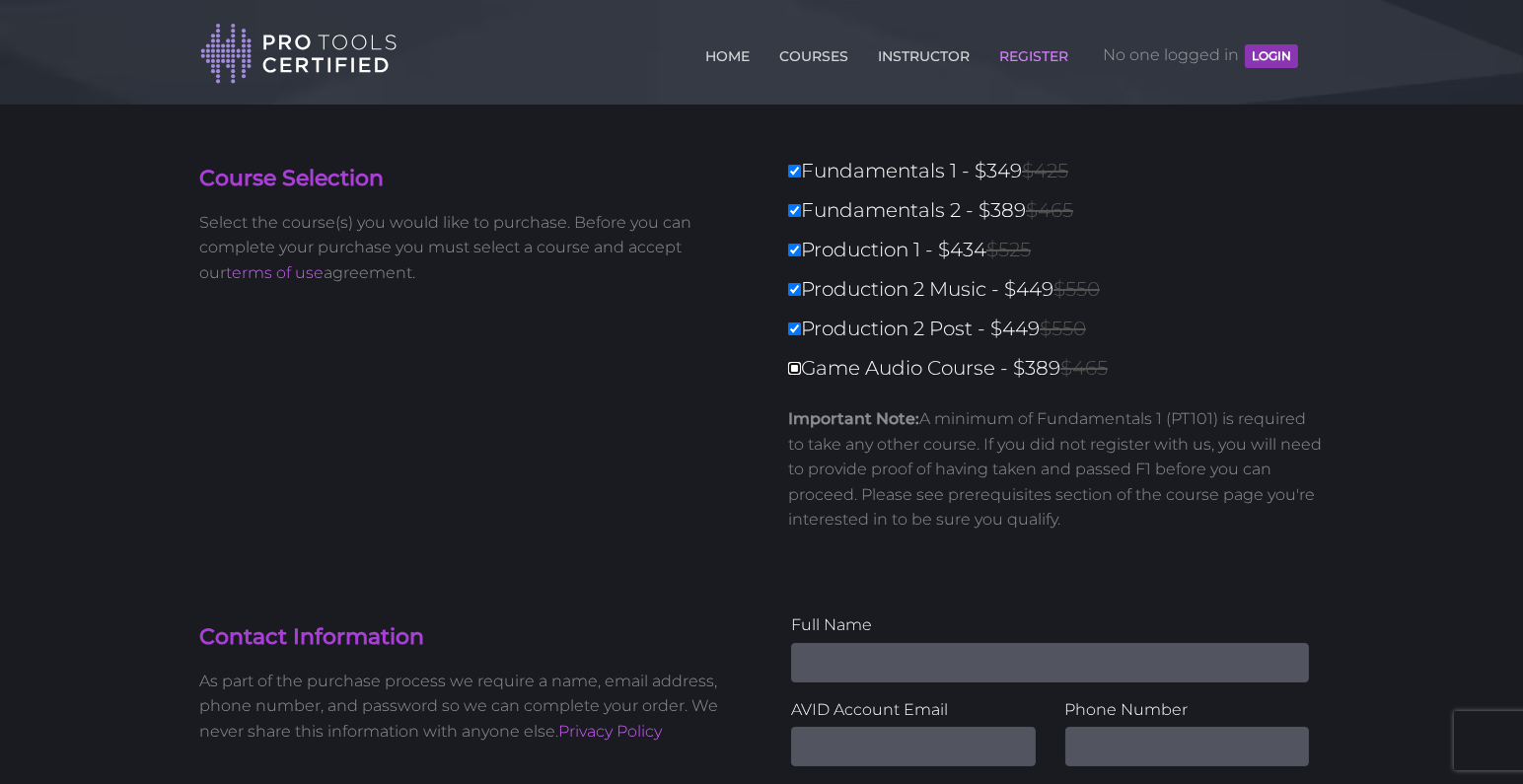 click on "Game Audio Course - $389
$465" at bounding box center (794, 368) 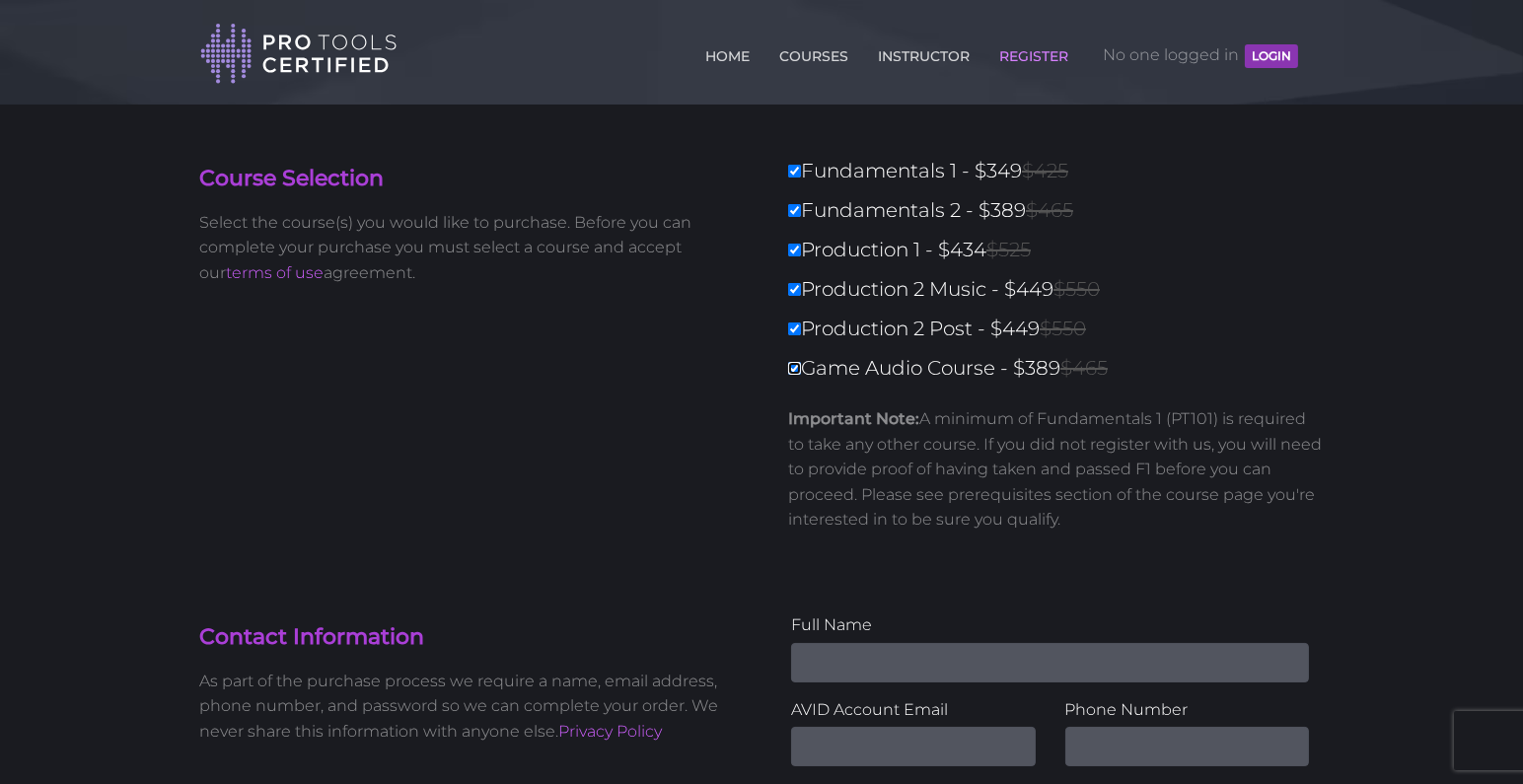 type on "2459" 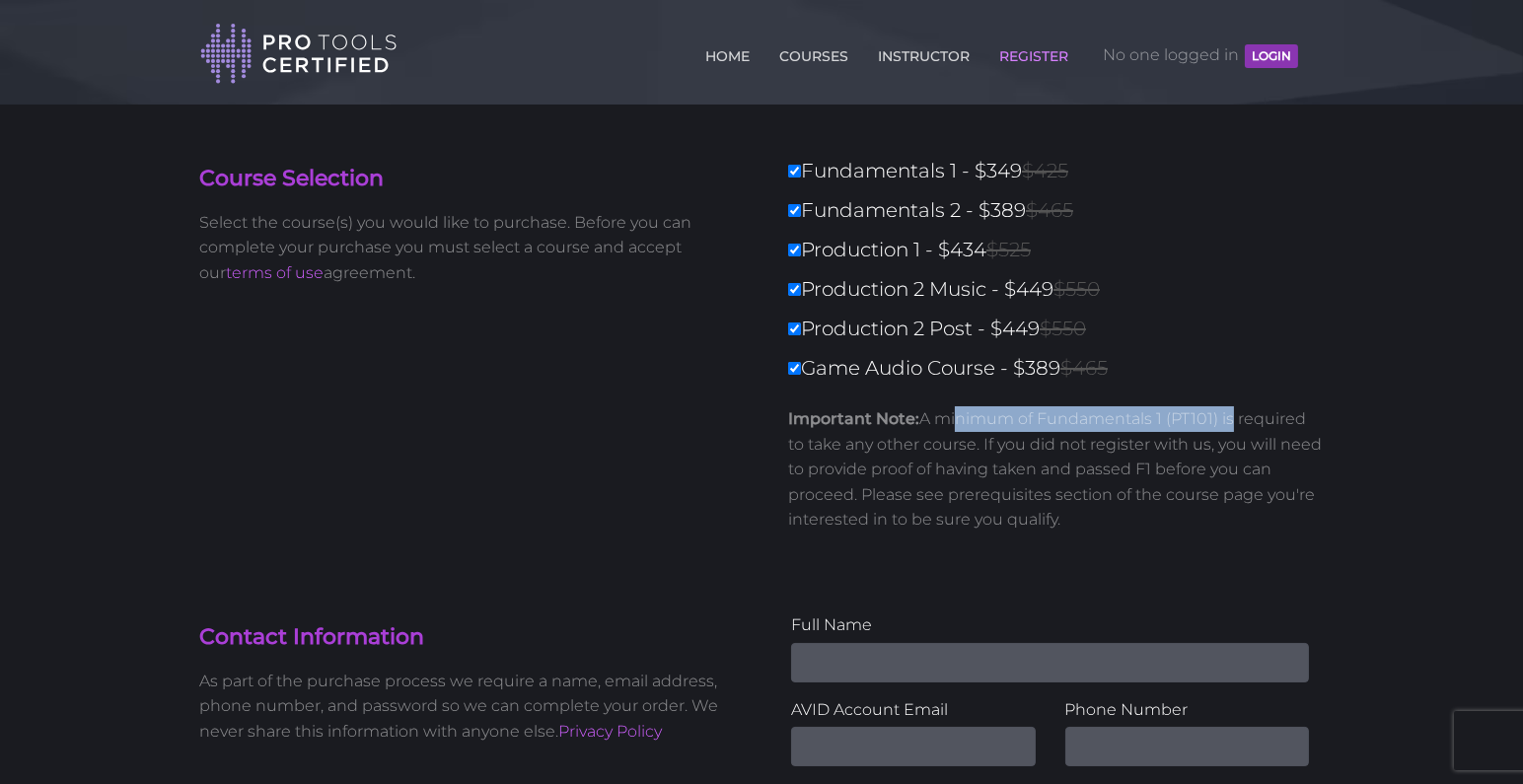 drag, startPoint x: 952, startPoint y: 418, endPoint x: 1226, endPoint y: 412, distance: 274.06569 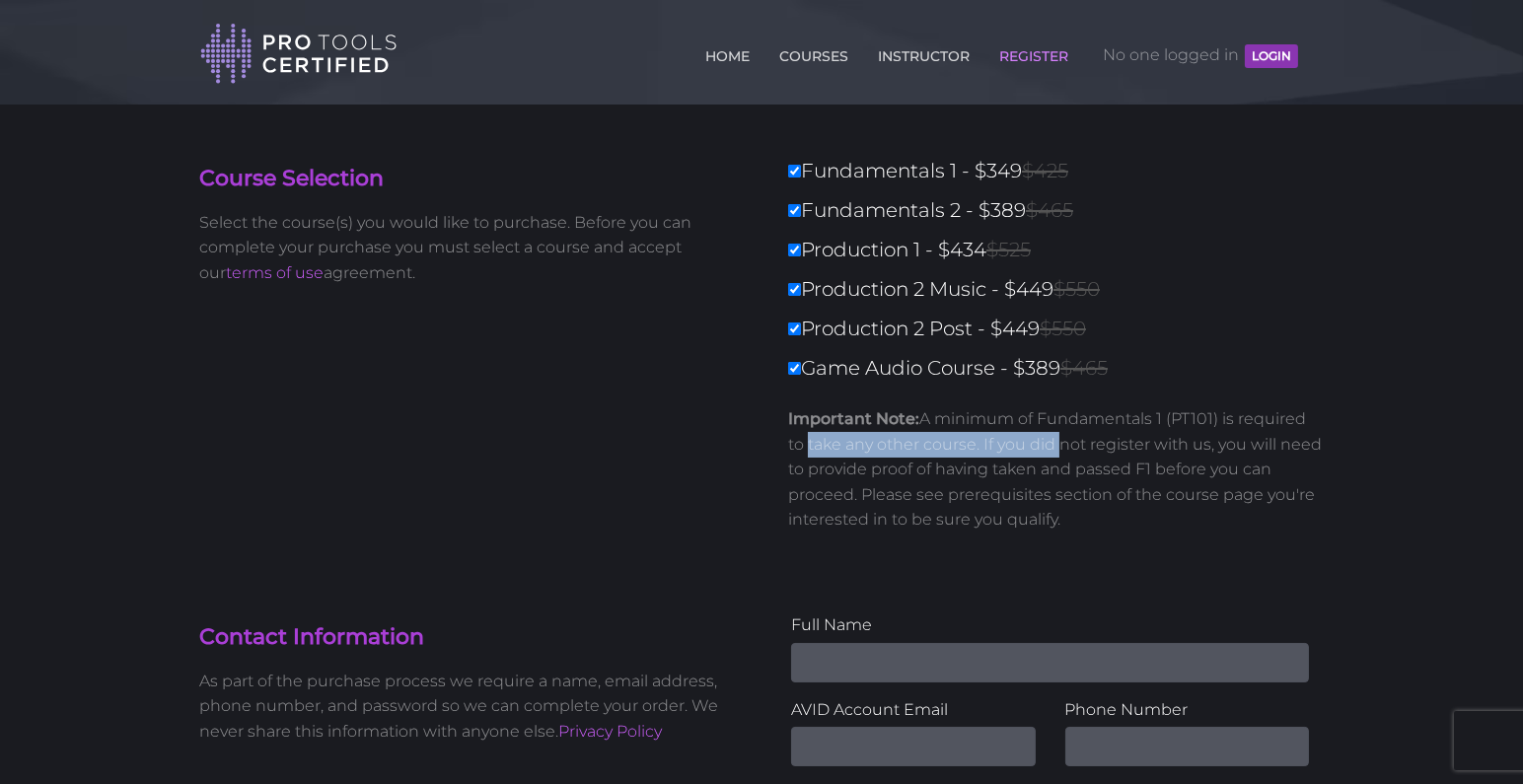 drag, startPoint x: 801, startPoint y: 437, endPoint x: 1056, endPoint y: 433, distance: 255.03137 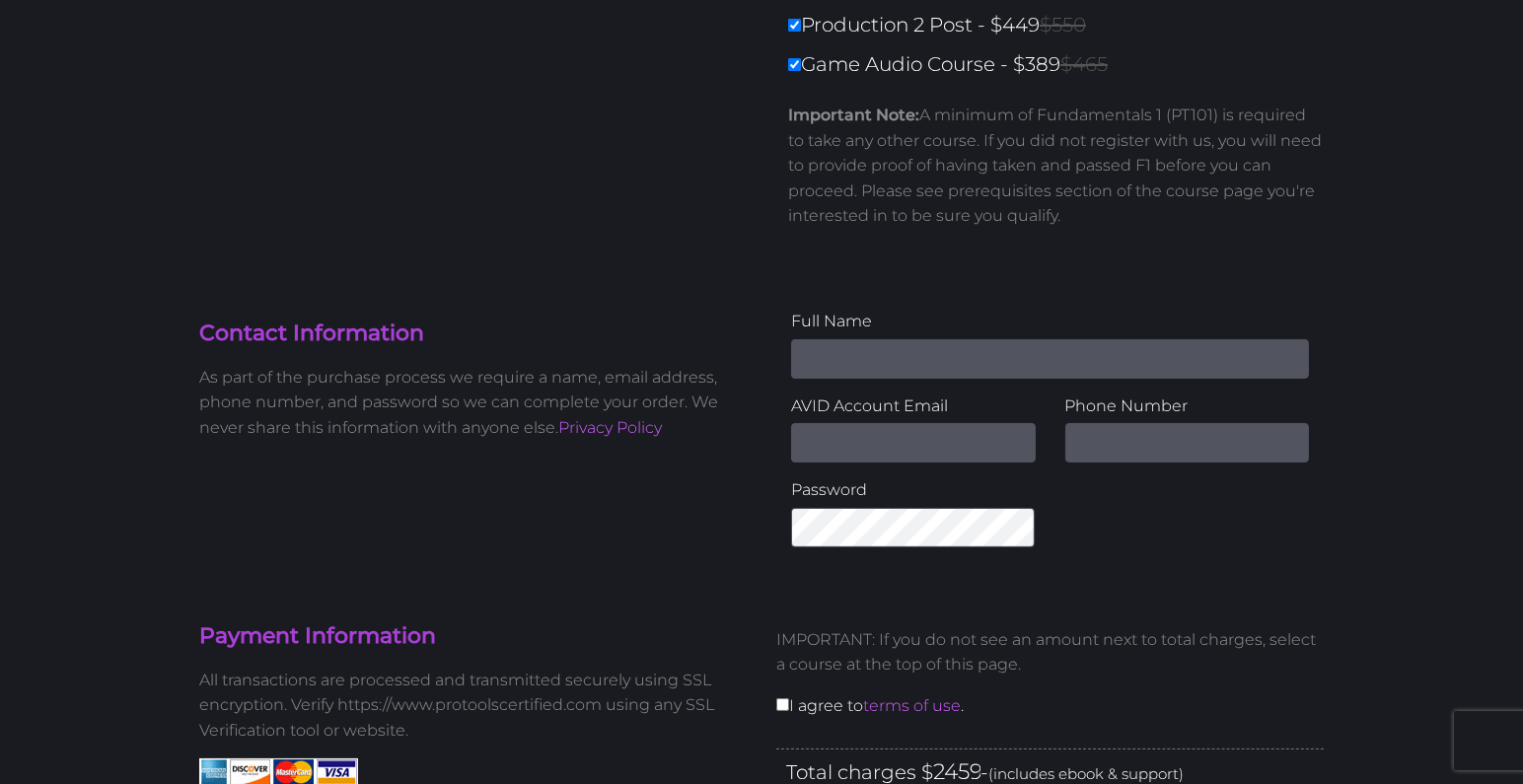 scroll, scrollTop: 0, scrollLeft: 0, axis: both 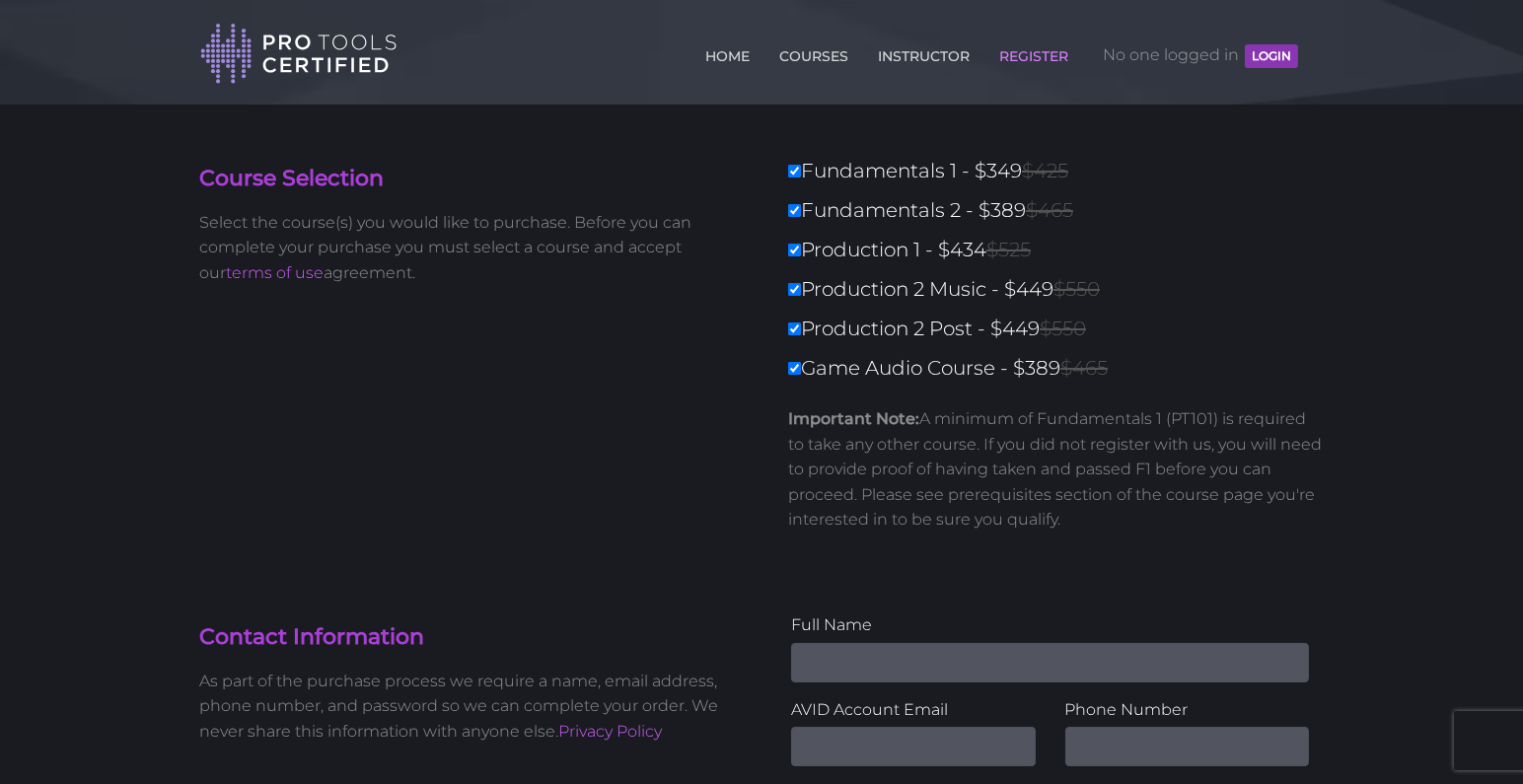 click on "REGISTER" at bounding box center (1034, 52) 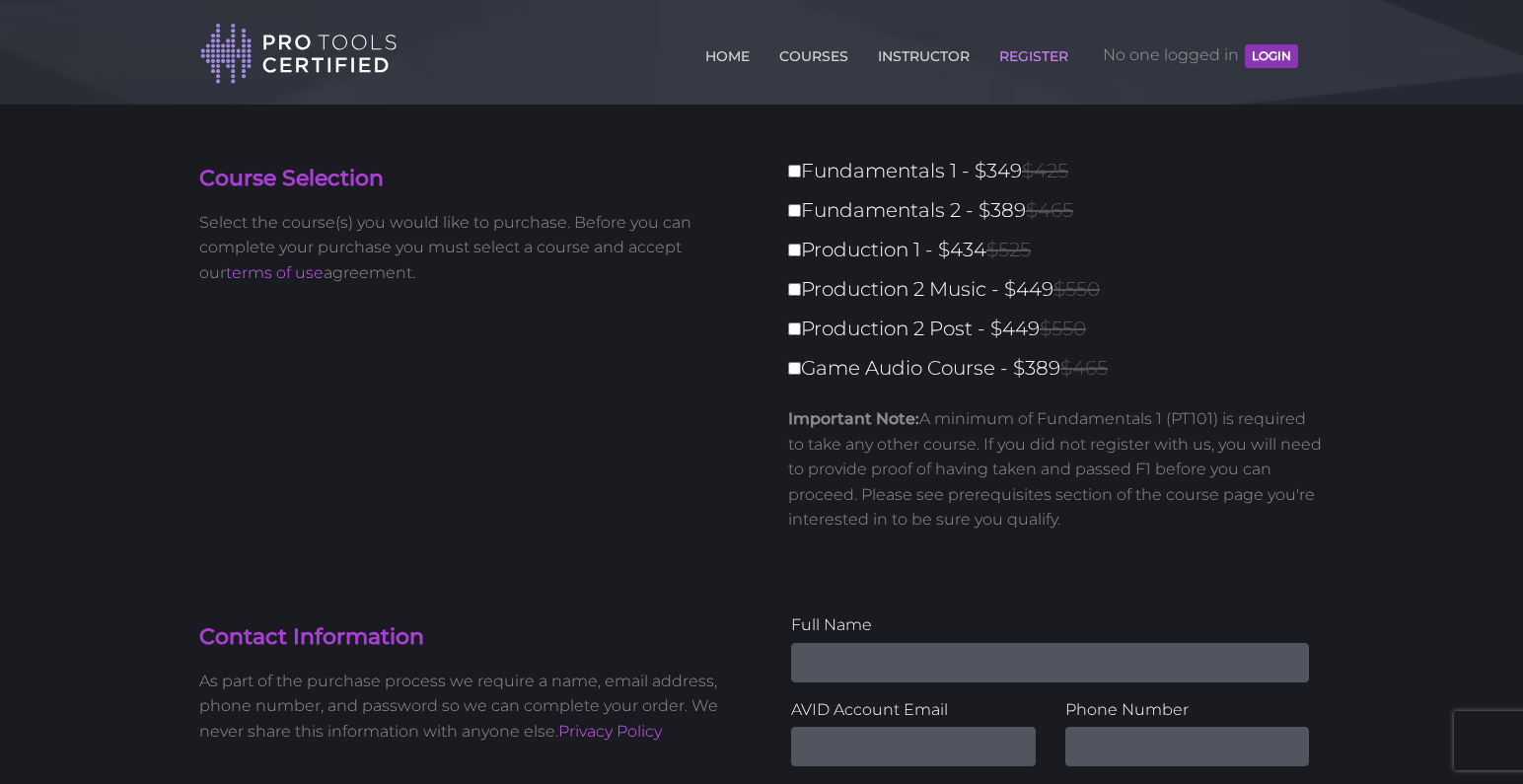 scroll, scrollTop: 0, scrollLeft: 0, axis: both 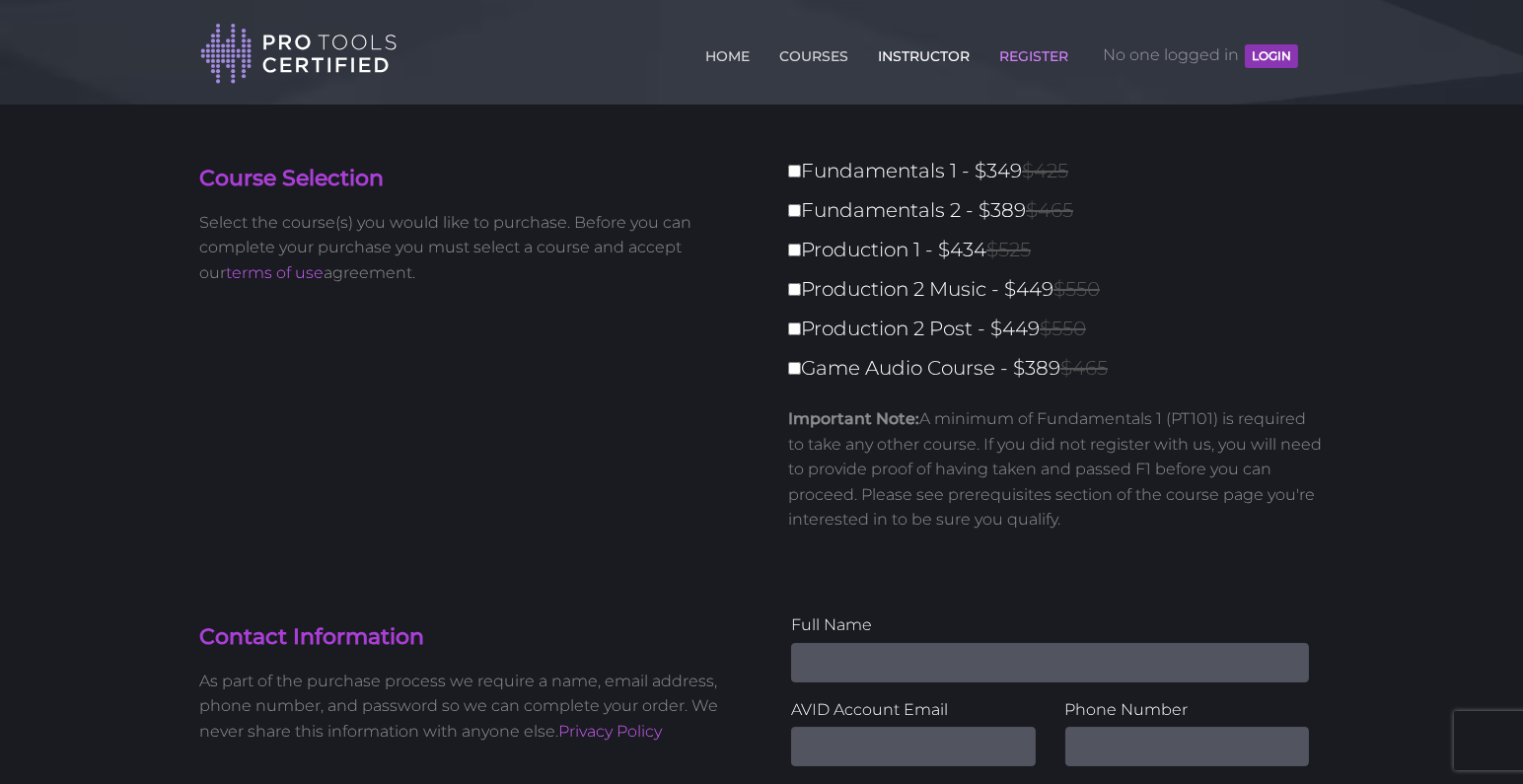 click on "INSTRUCTOR" at bounding box center (923, 52) 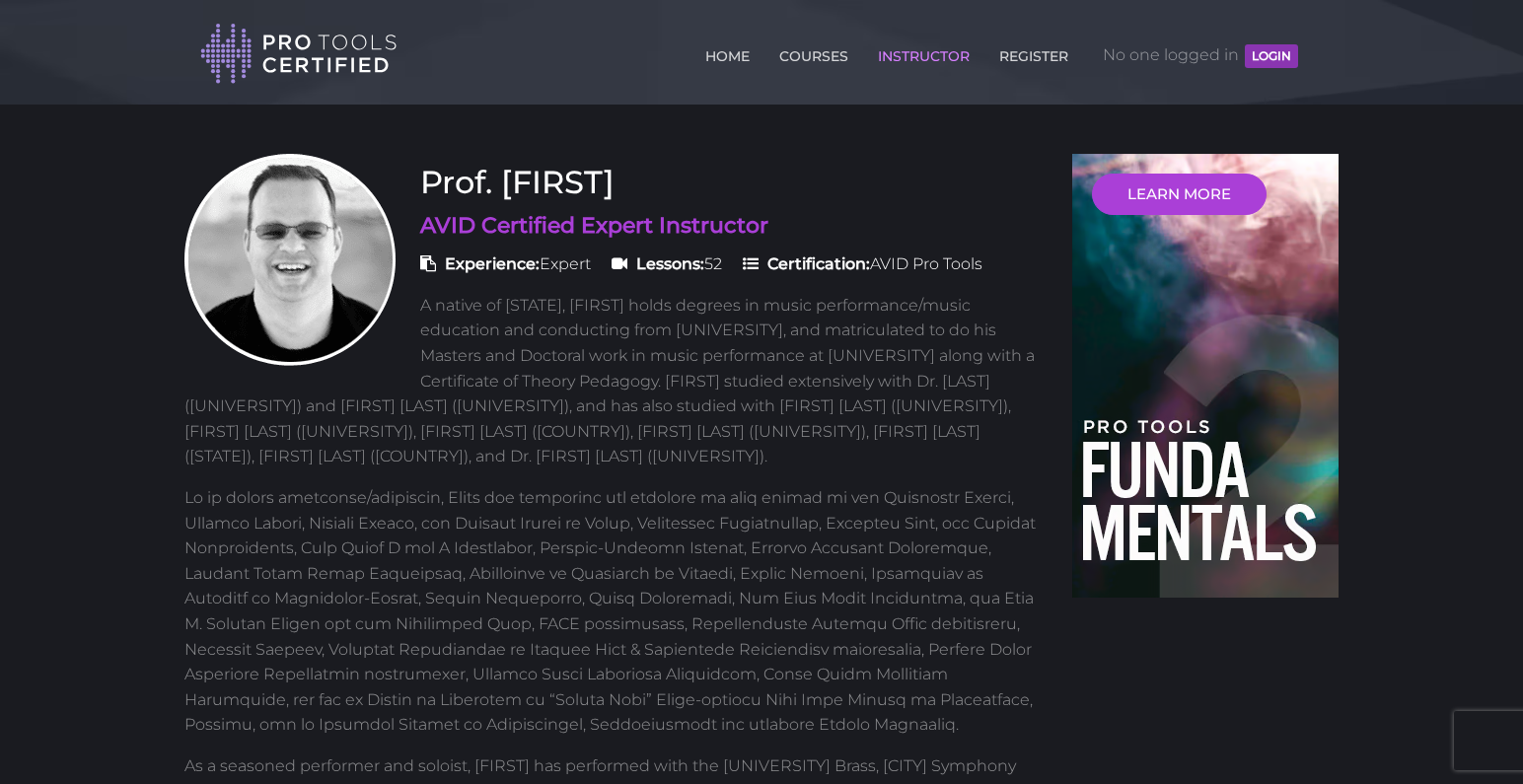 scroll, scrollTop: 0, scrollLeft: 0, axis: both 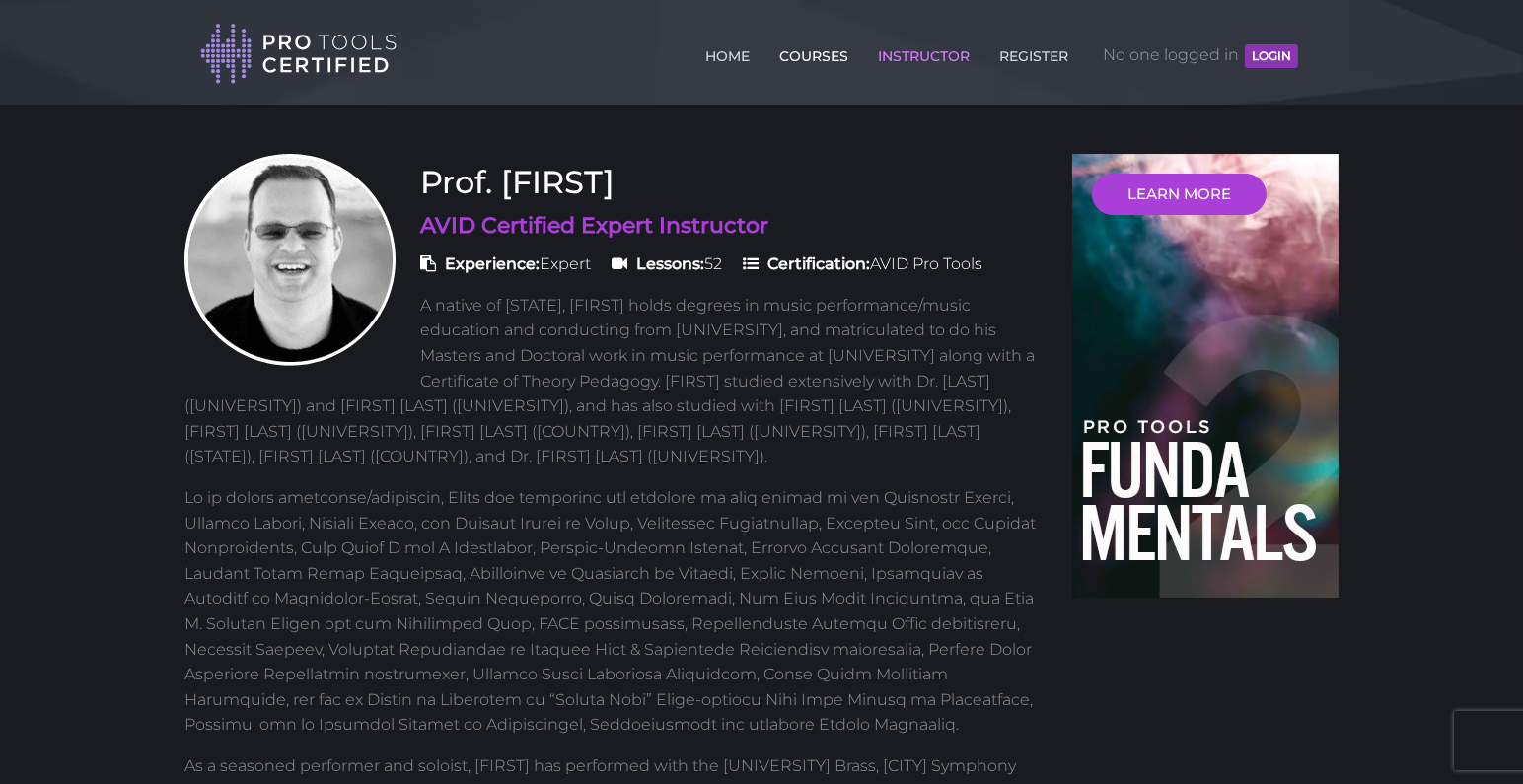 click on "COURSES" at bounding box center (814, 52) 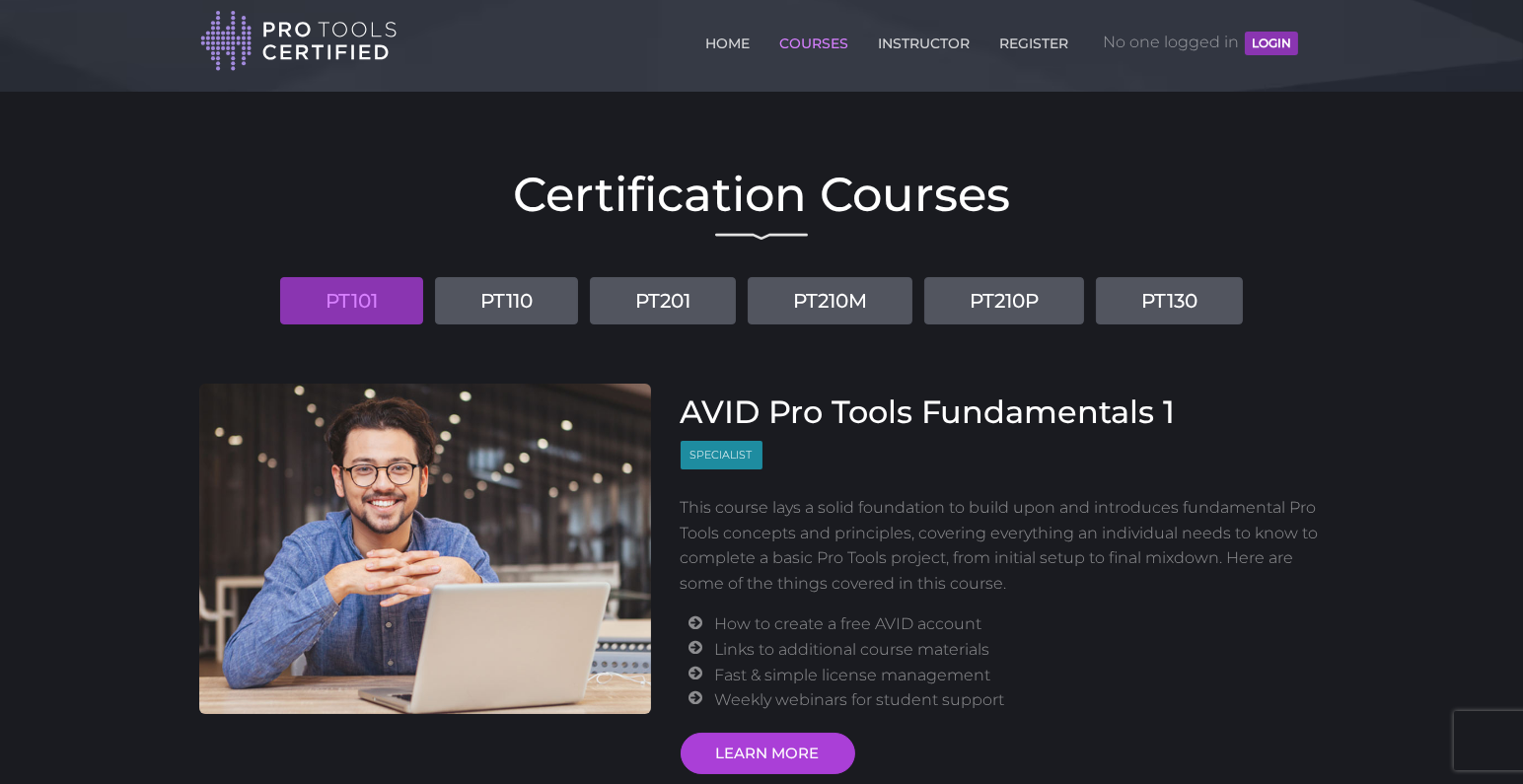 scroll, scrollTop: 219, scrollLeft: 0, axis: vertical 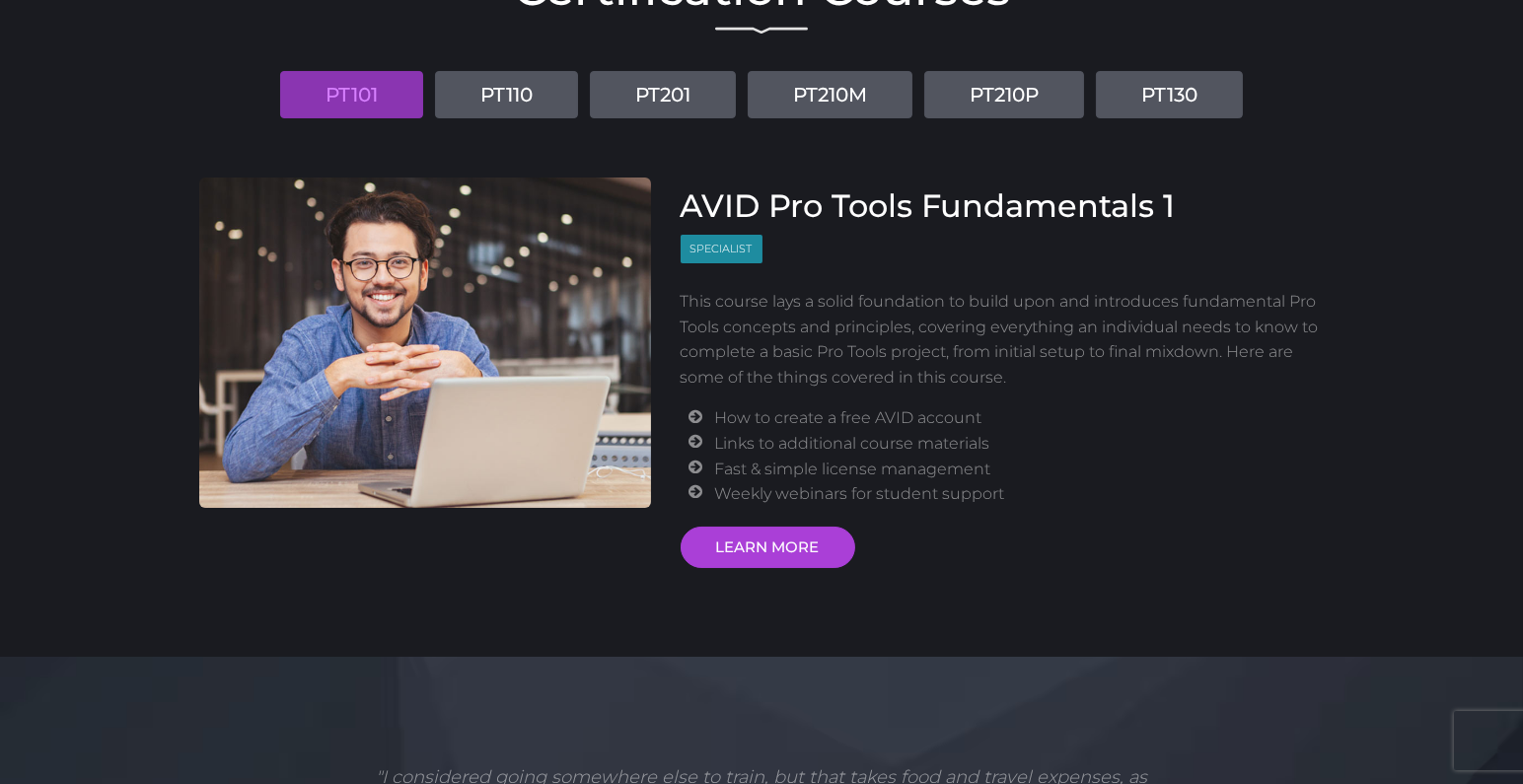 click on "PT101" at bounding box center (351, 95) 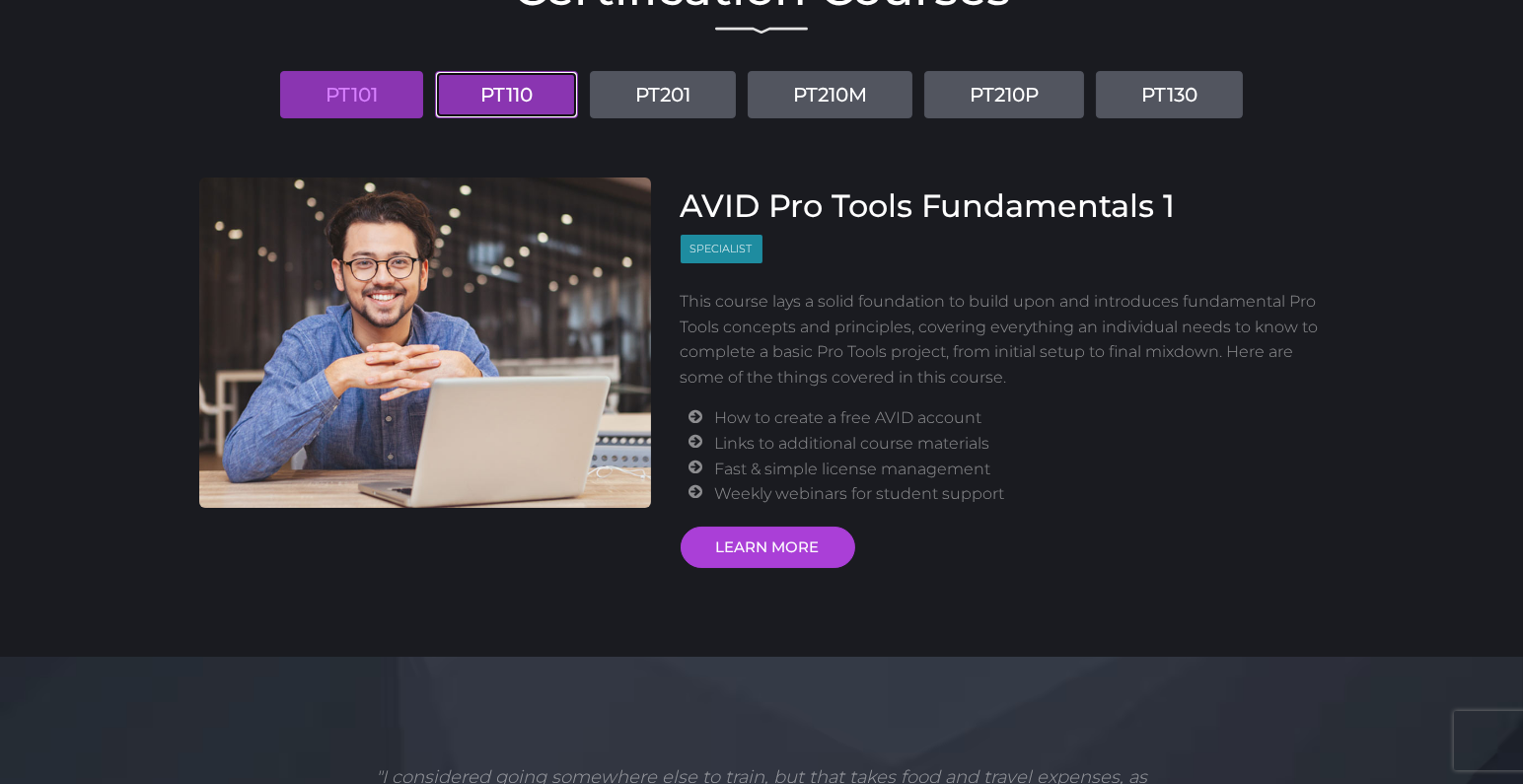 click on "PT110" at bounding box center (506, 95) 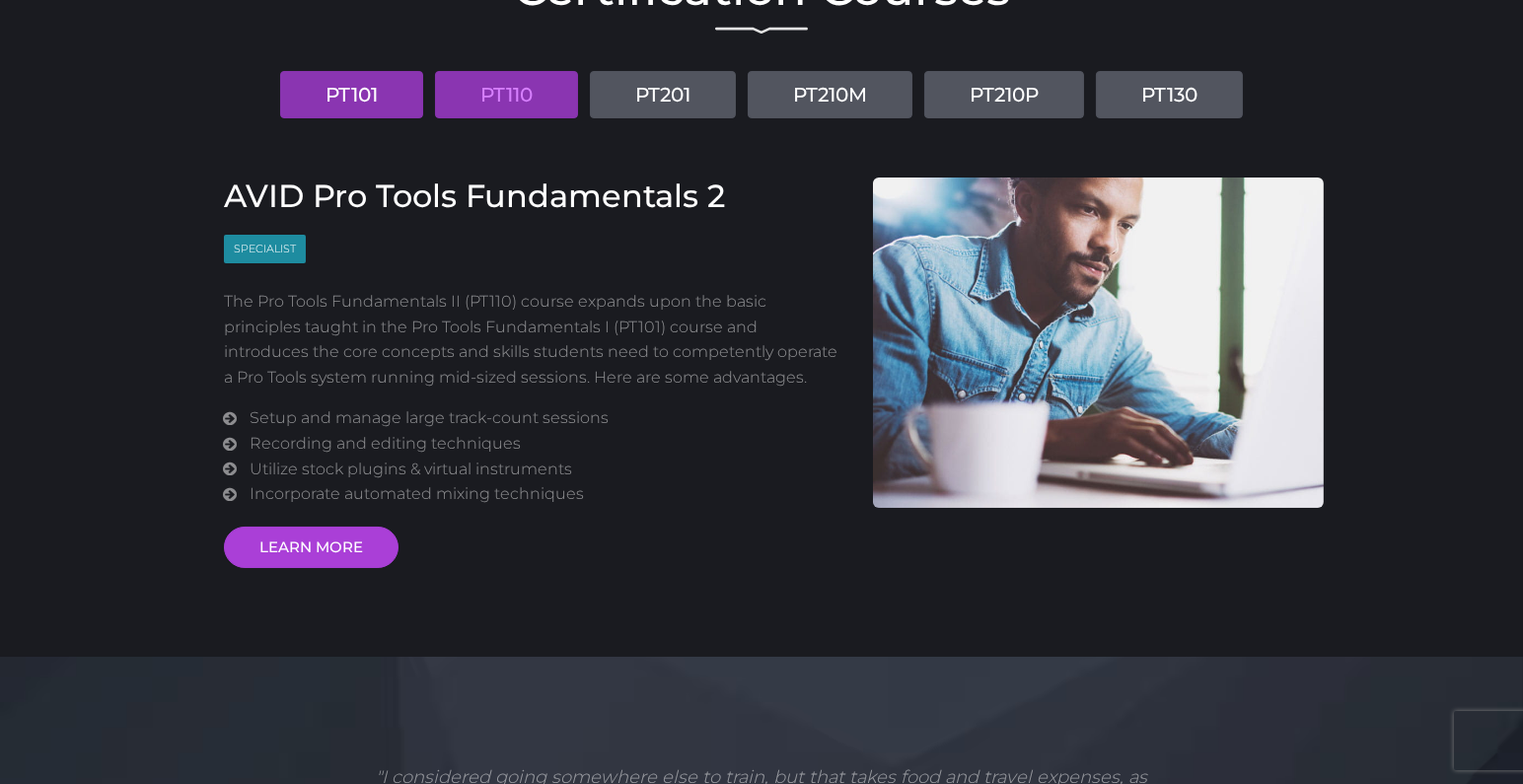 click on "PT101" at bounding box center (351, 95) 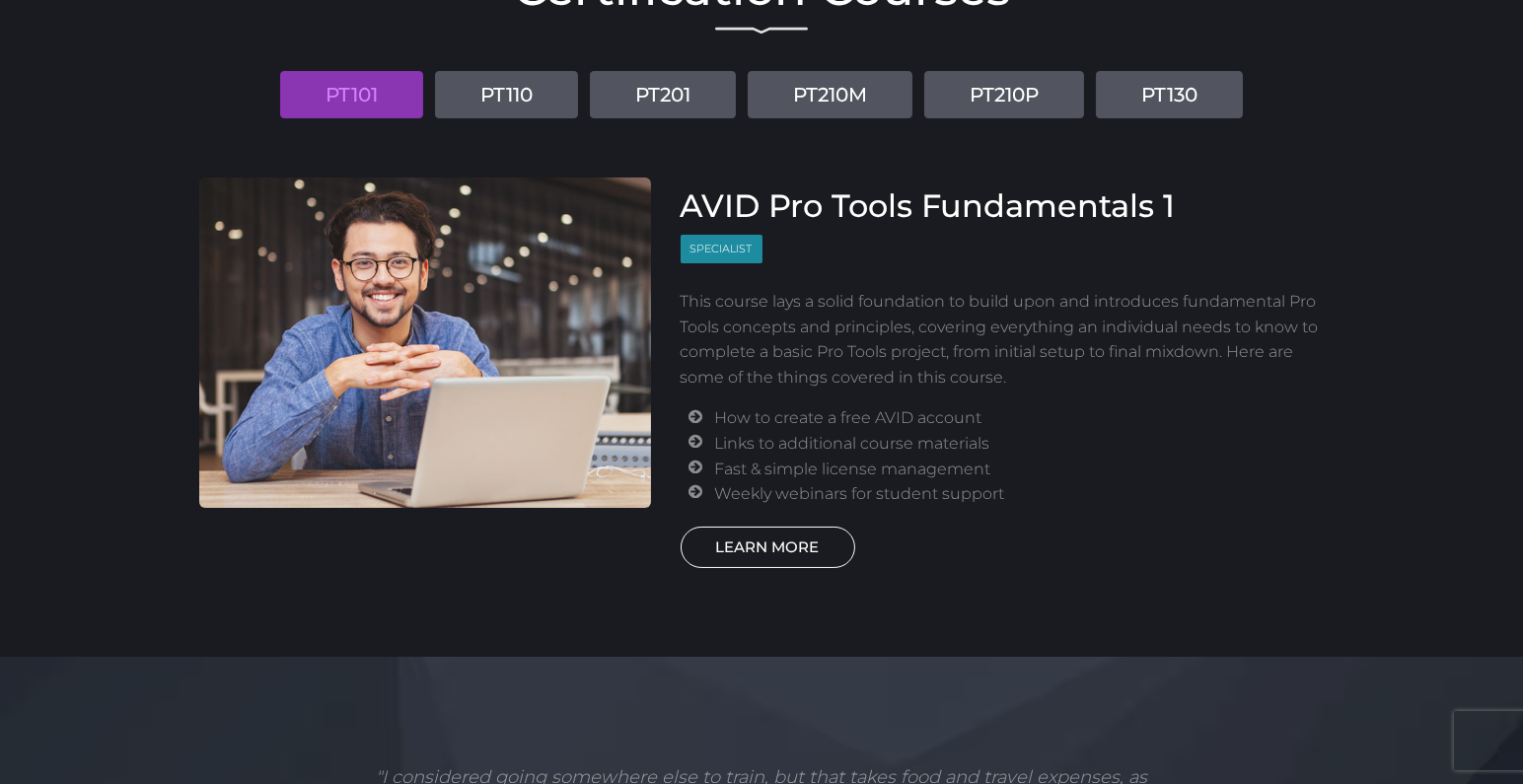 click on "LEARN MORE" at bounding box center [767, 547] 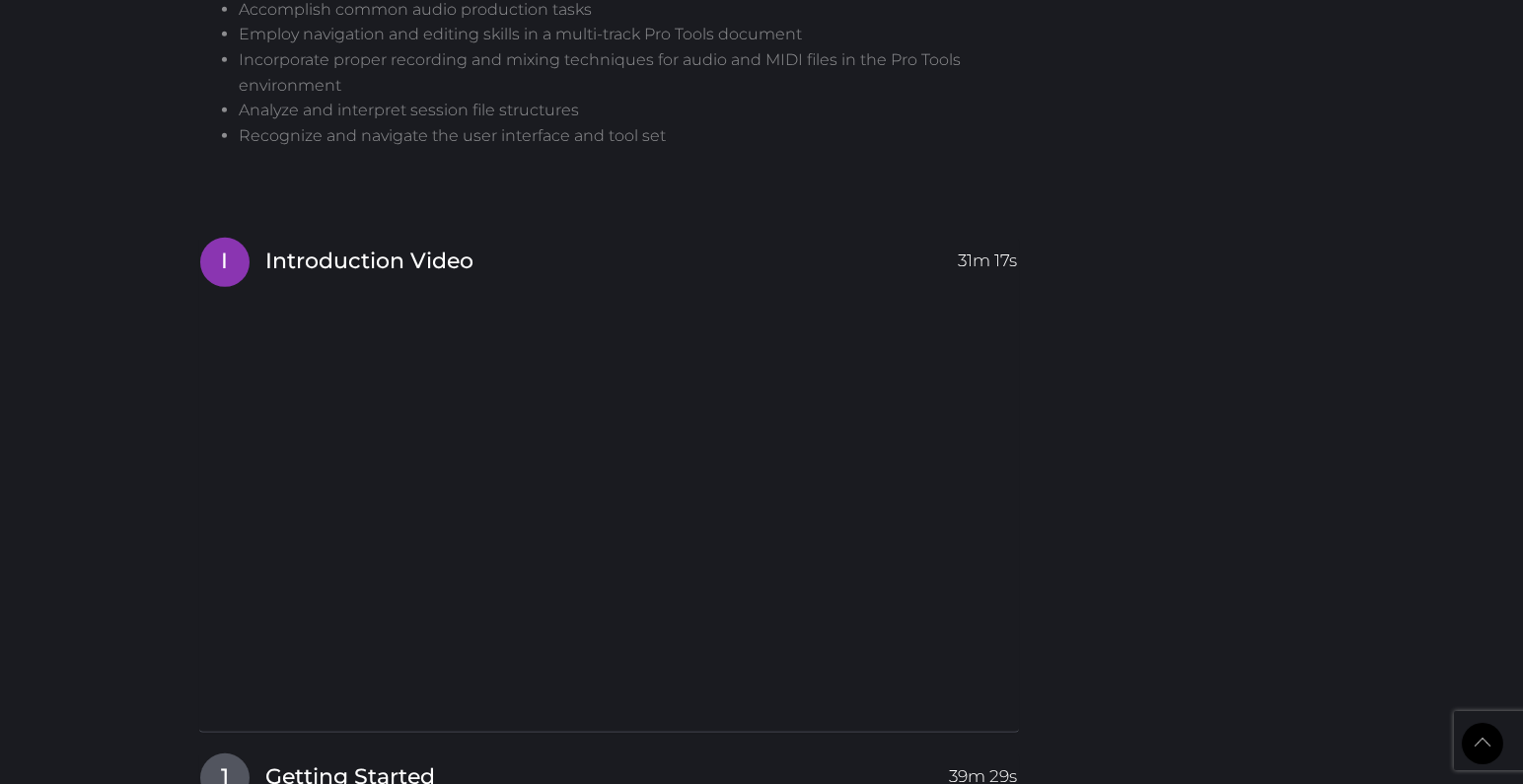 scroll, scrollTop: 1752, scrollLeft: 0, axis: vertical 